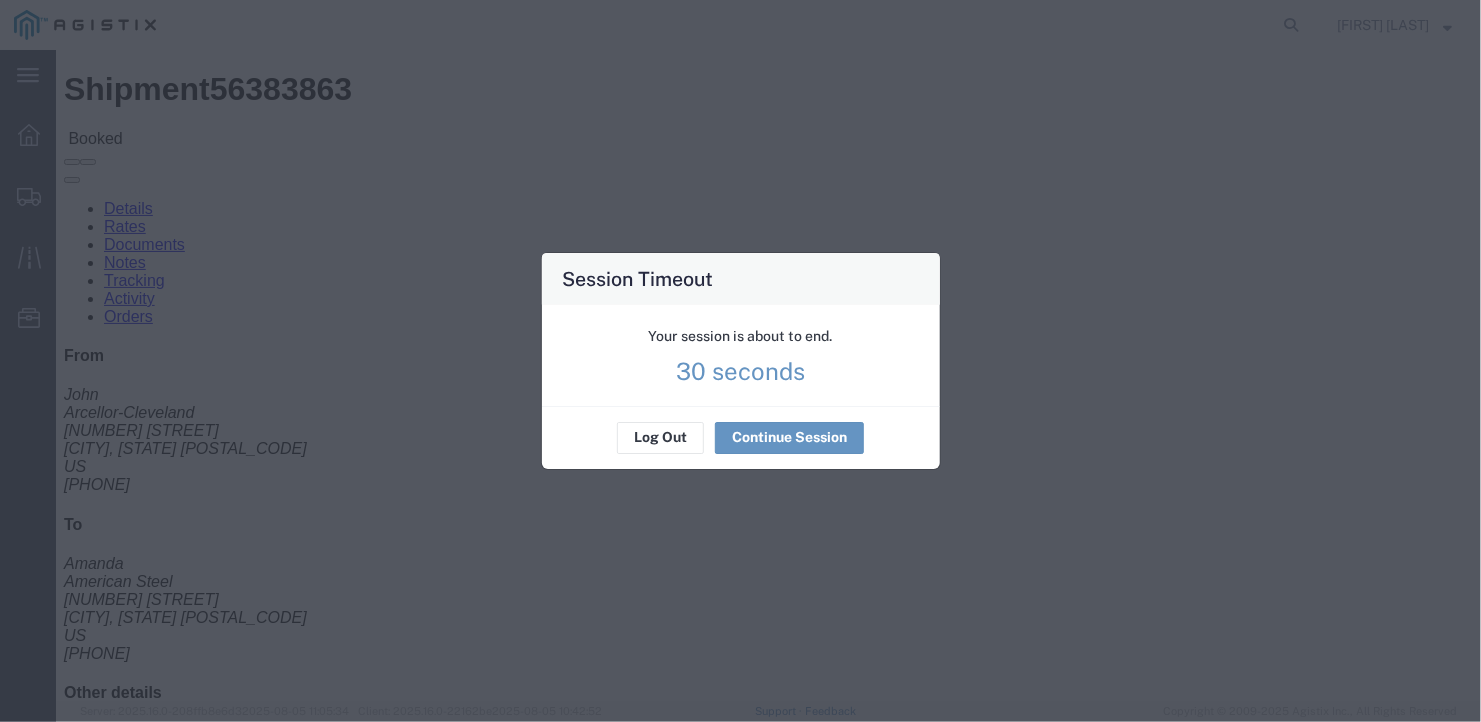 scroll, scrollTop: 0, scrollLeft: 0, axis: both 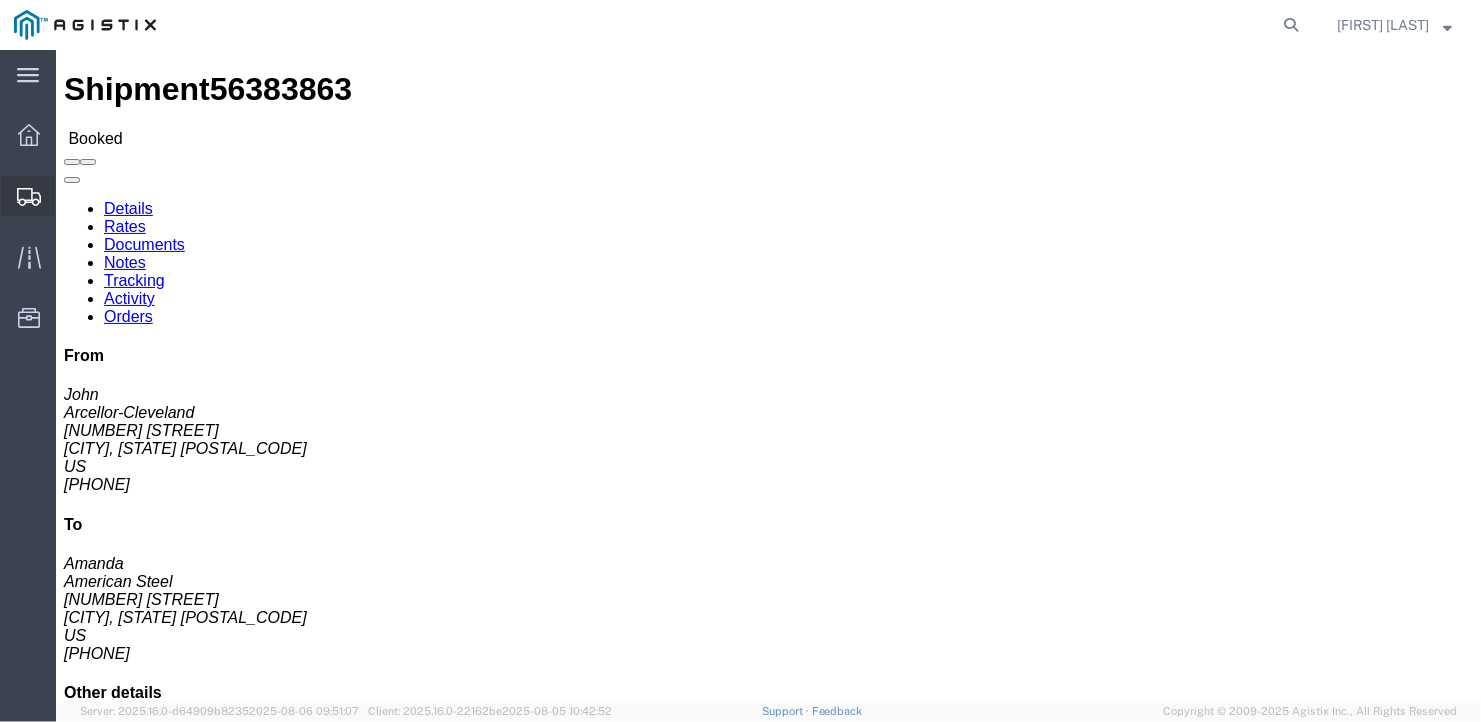 click on "Create Shipment" 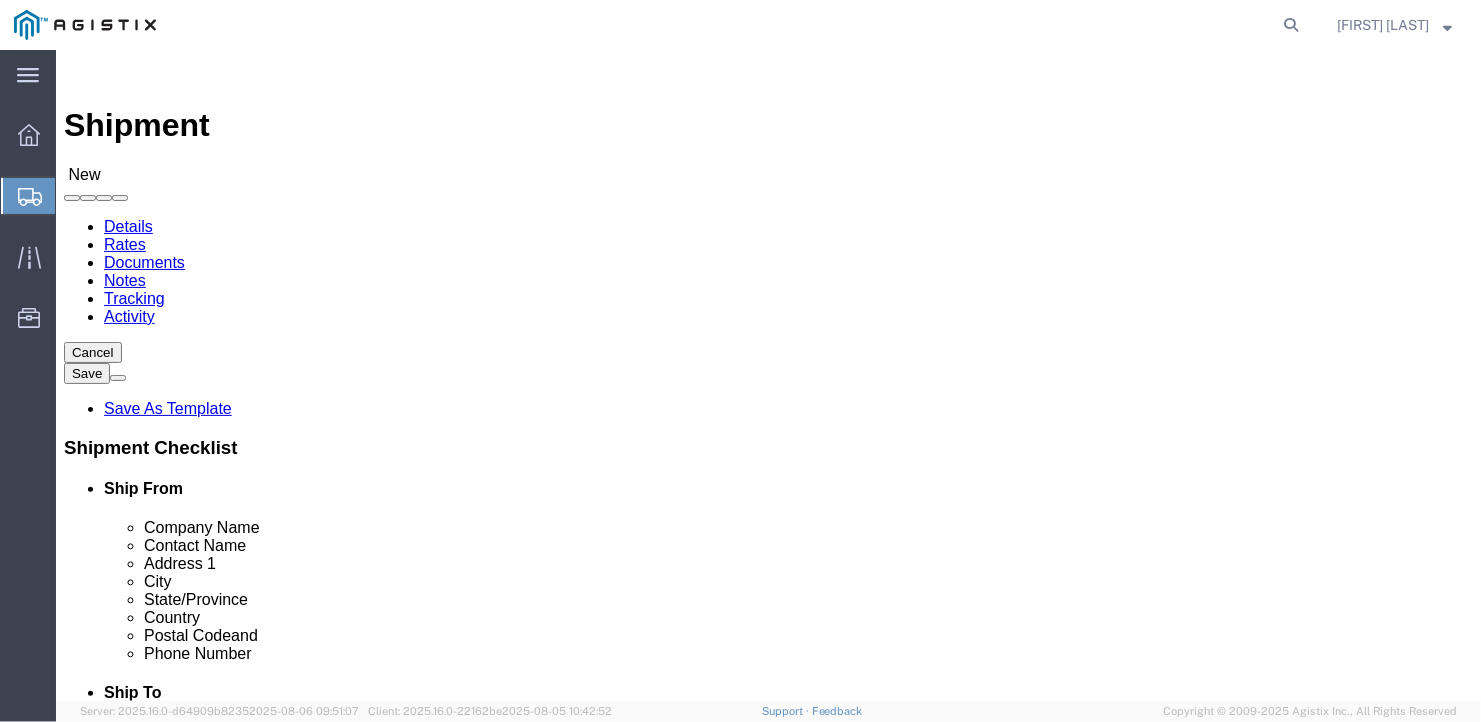 select 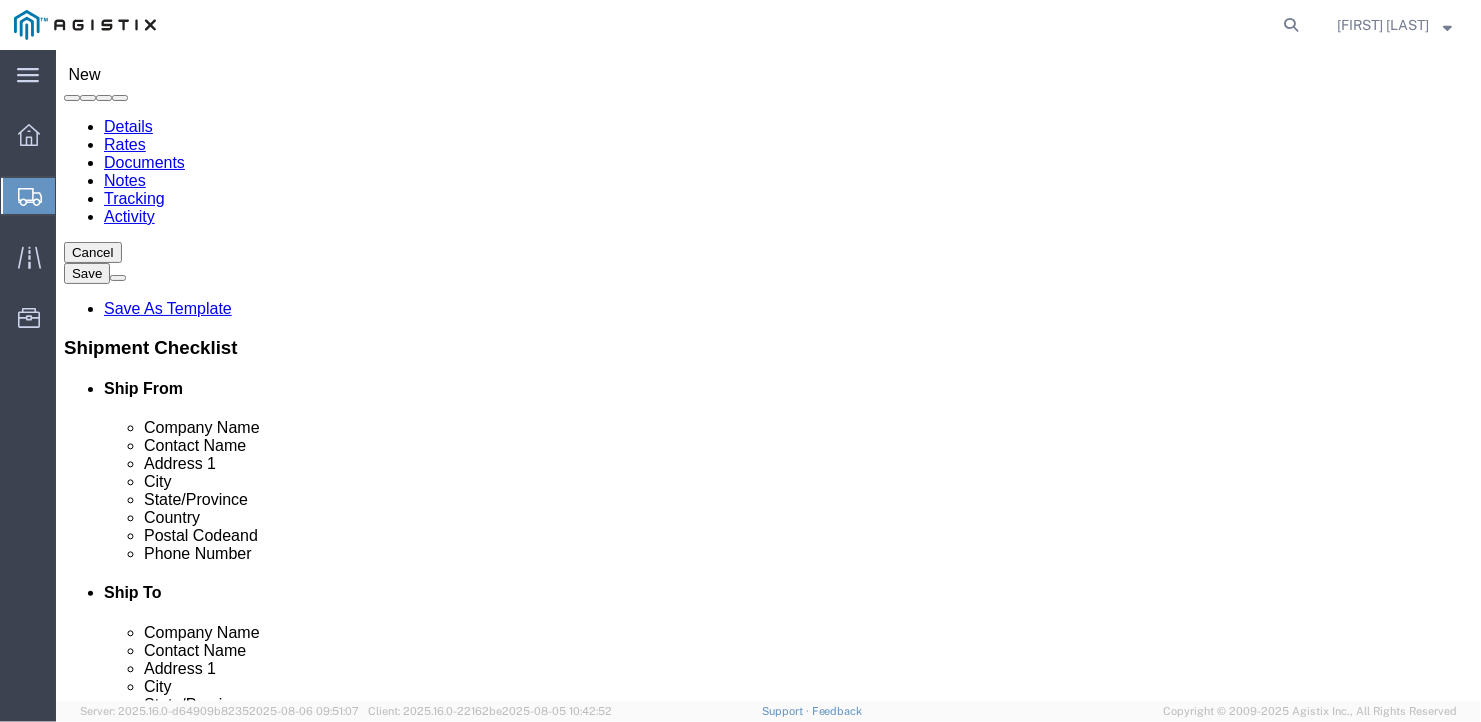scroll, scrollTop: 200, scrollLeft: 0, axis: vertical 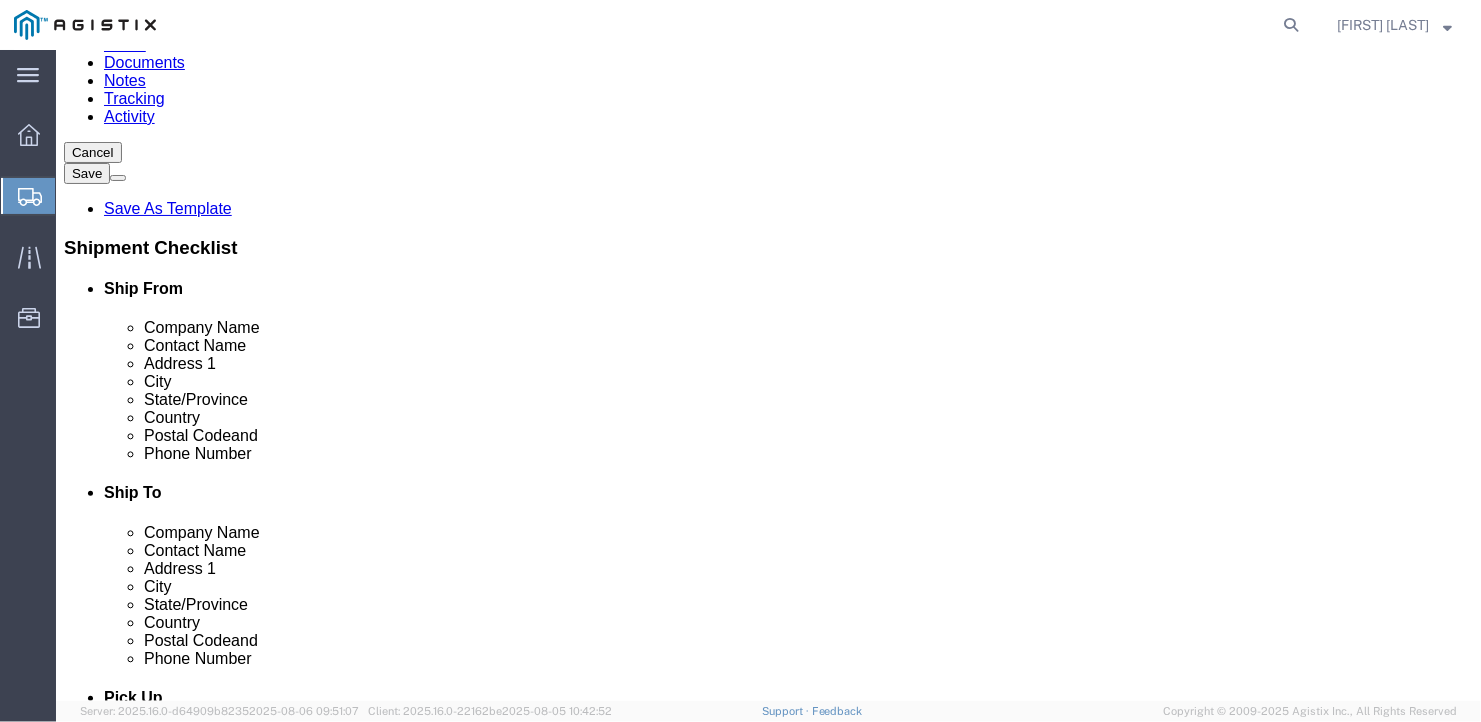 type on "[NUMBER] [STREET]" 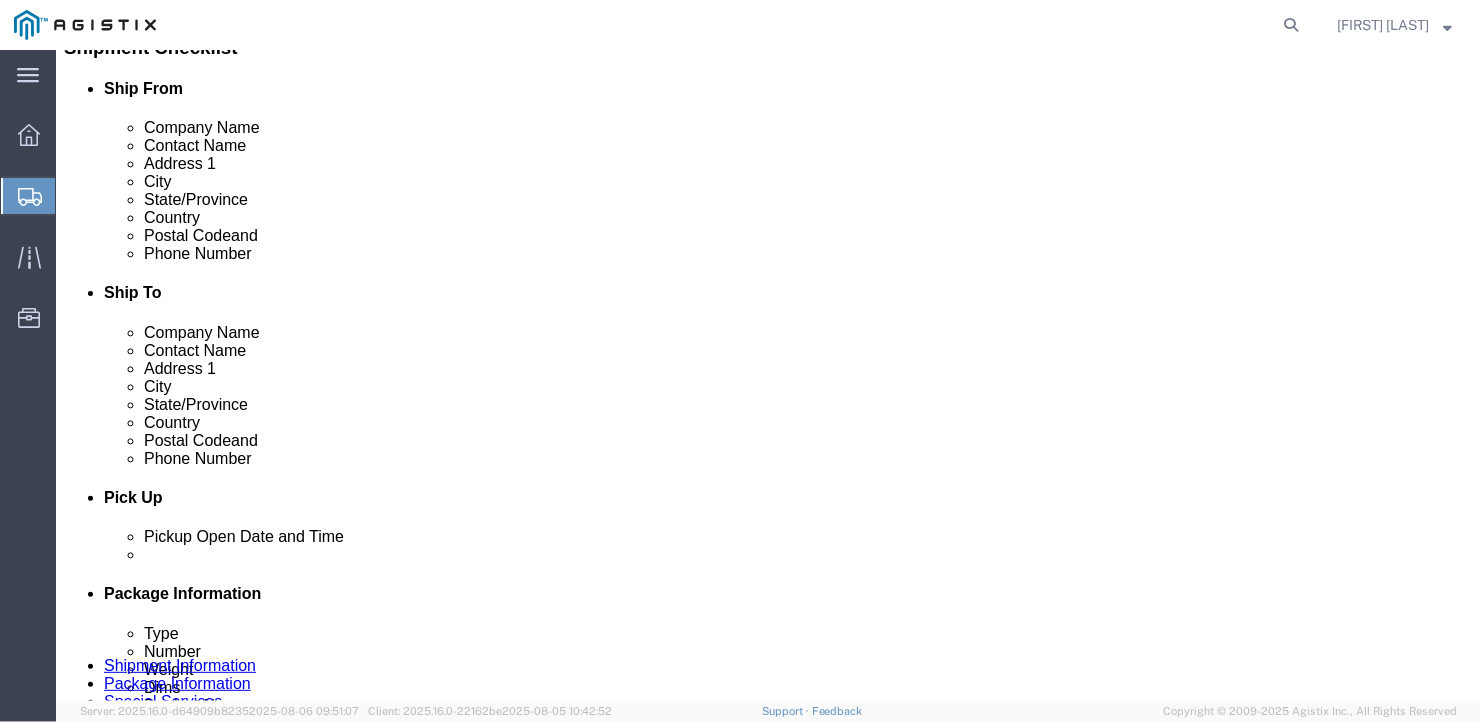 type on "28110" 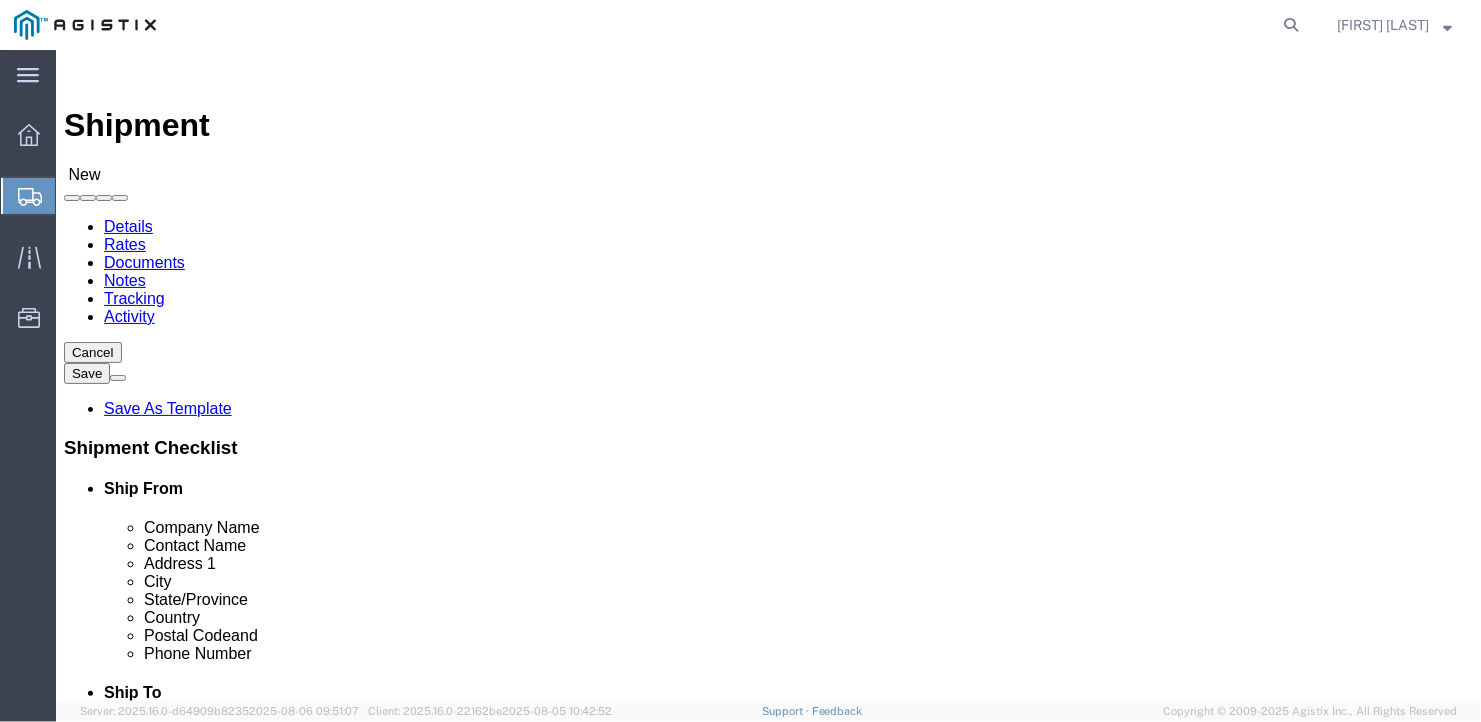 click on "Select Bath - 50 YARD REC Washington St Bath - 700 Washington Stop 1 Brunswick - Bath Rd Brunswick - Church Rd Brunswick - Industrial Brunswick - Mallett Brunswick - Old Rt 1 Hardings Plant Brunswick - State Rd Consolidated Warehouse West Bath West Bath Warehouse" 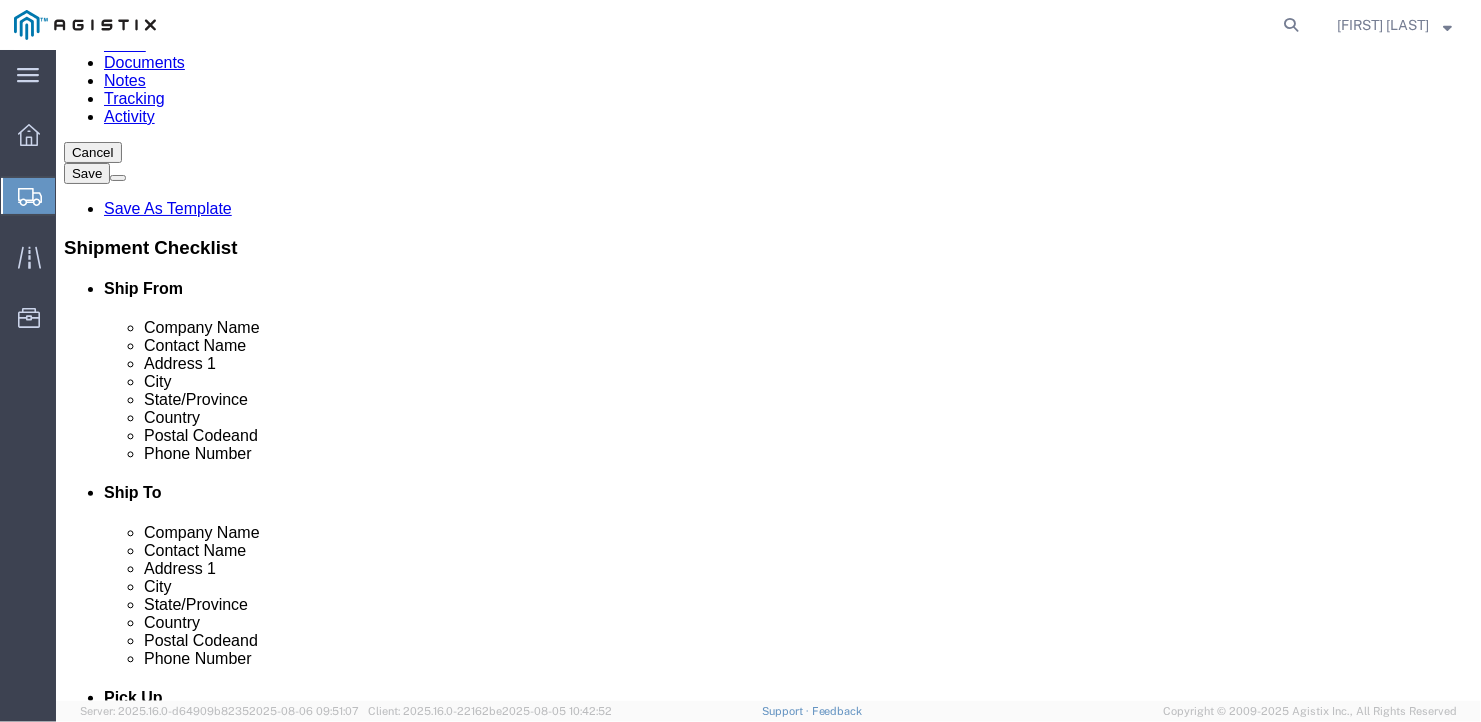 select on "15760" 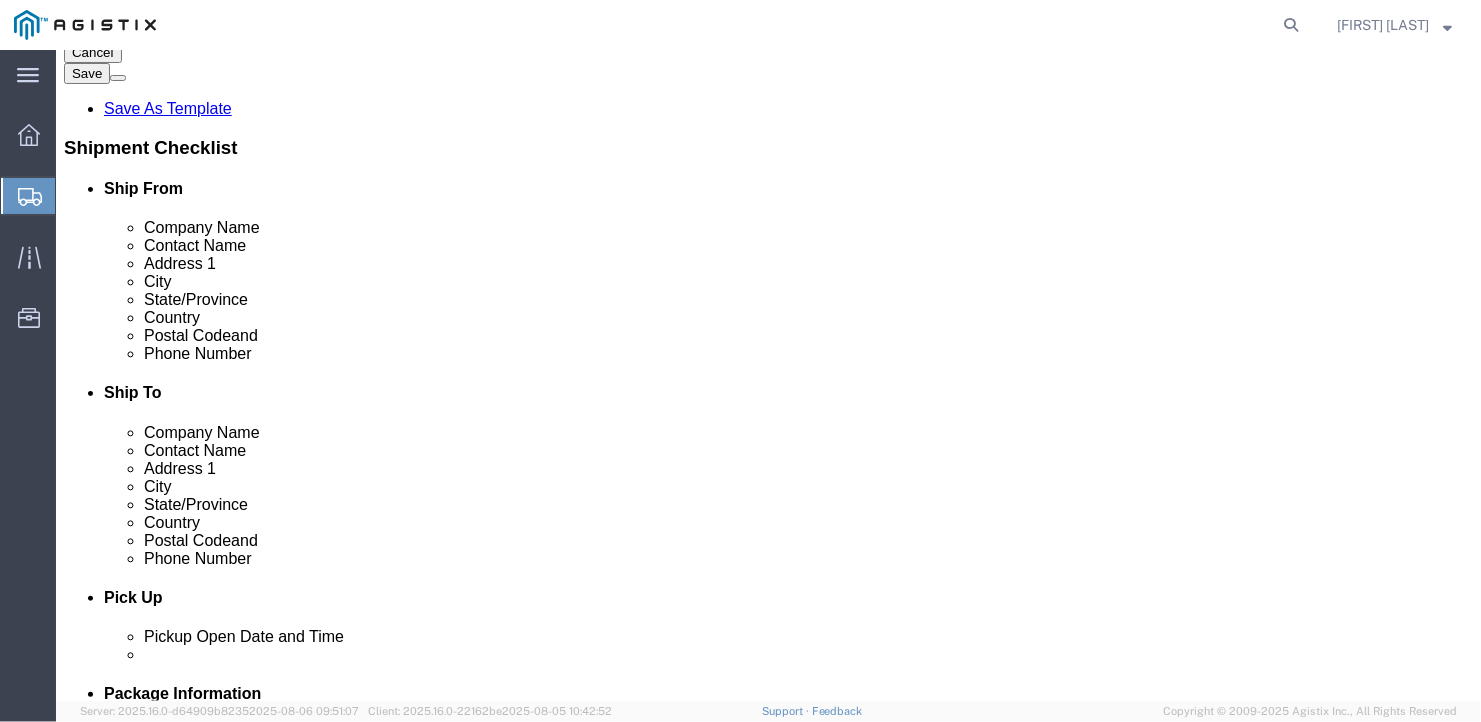 scroll, scrollTop: 400, scrollLeft: 0, axis: vertical 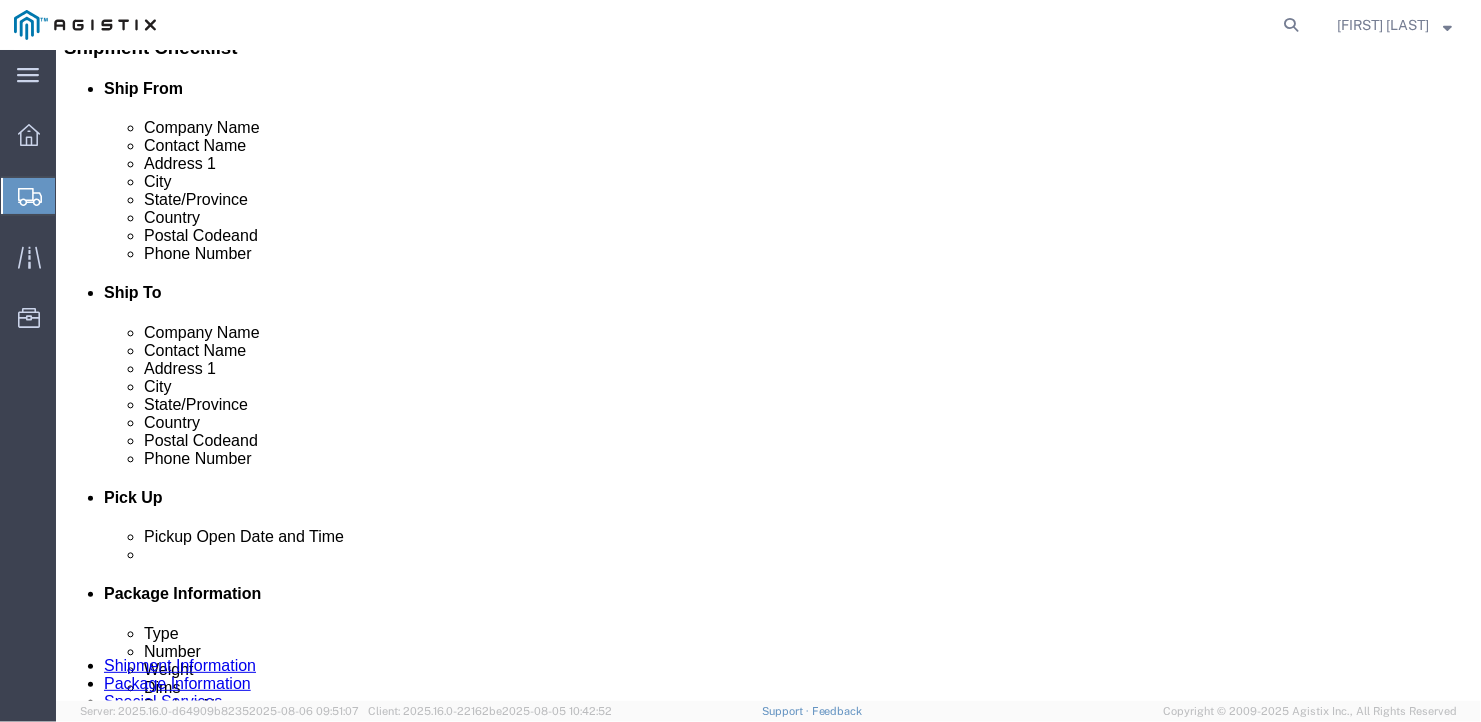 type on "Ben" 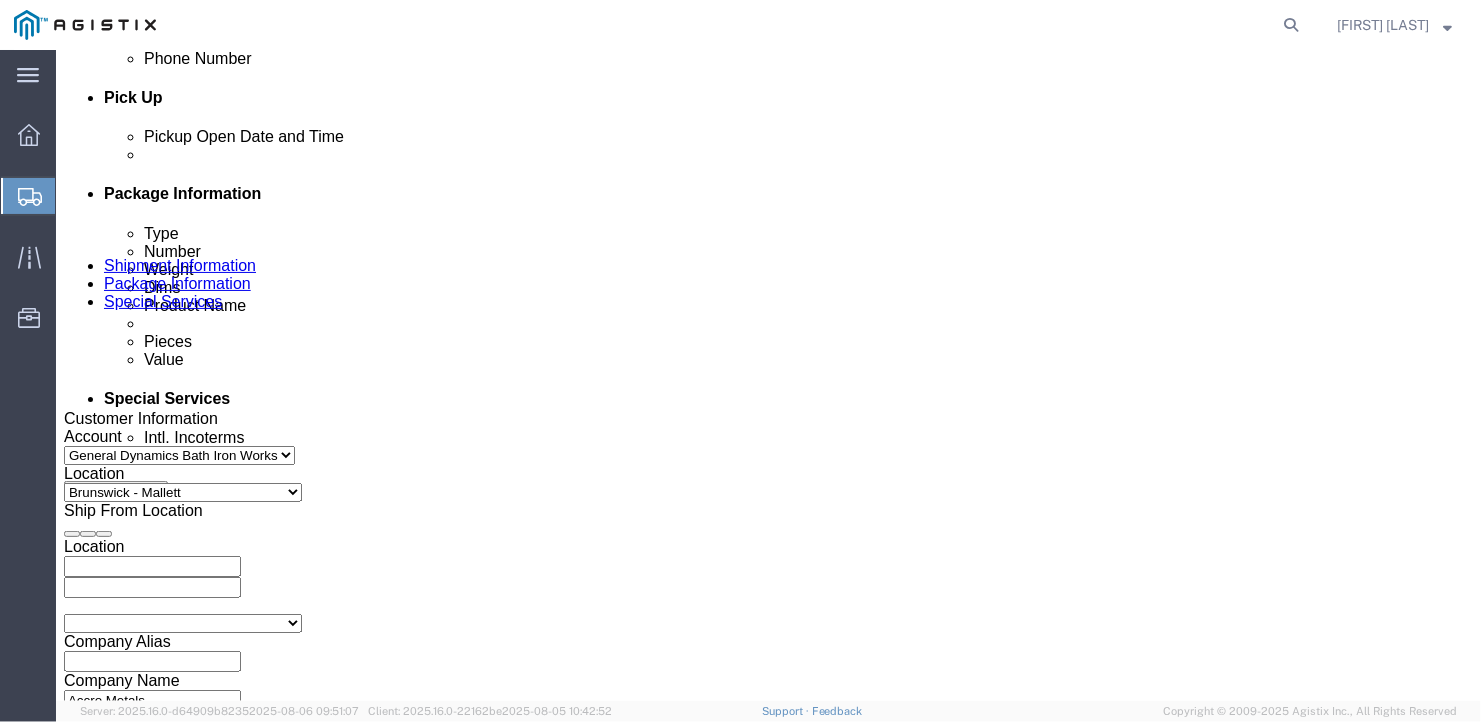 scroll, scrollTop: 1389, scrollLeft: 0, axis: vertical 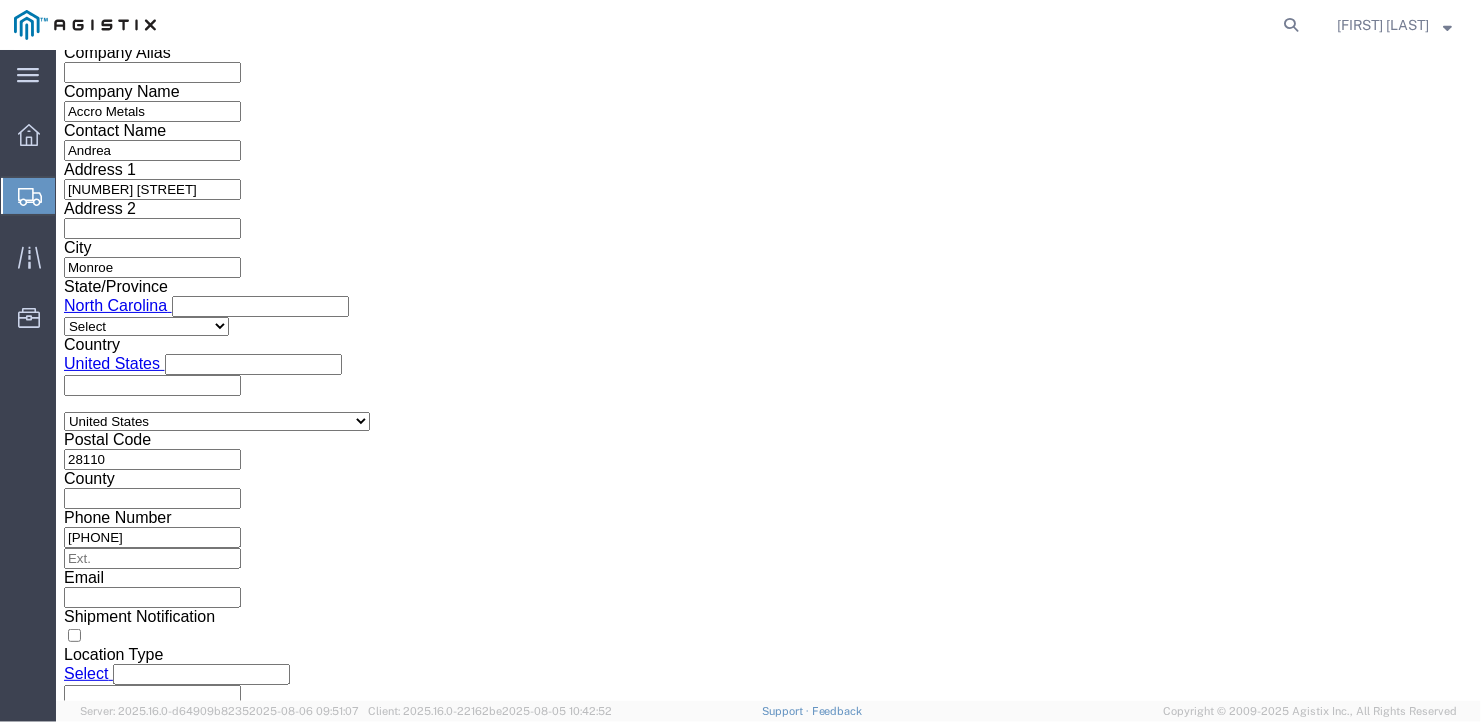 click on "Select Air Less than Truckload Multi-Leg Ocean Freight Rail Small Parcel Truckload" 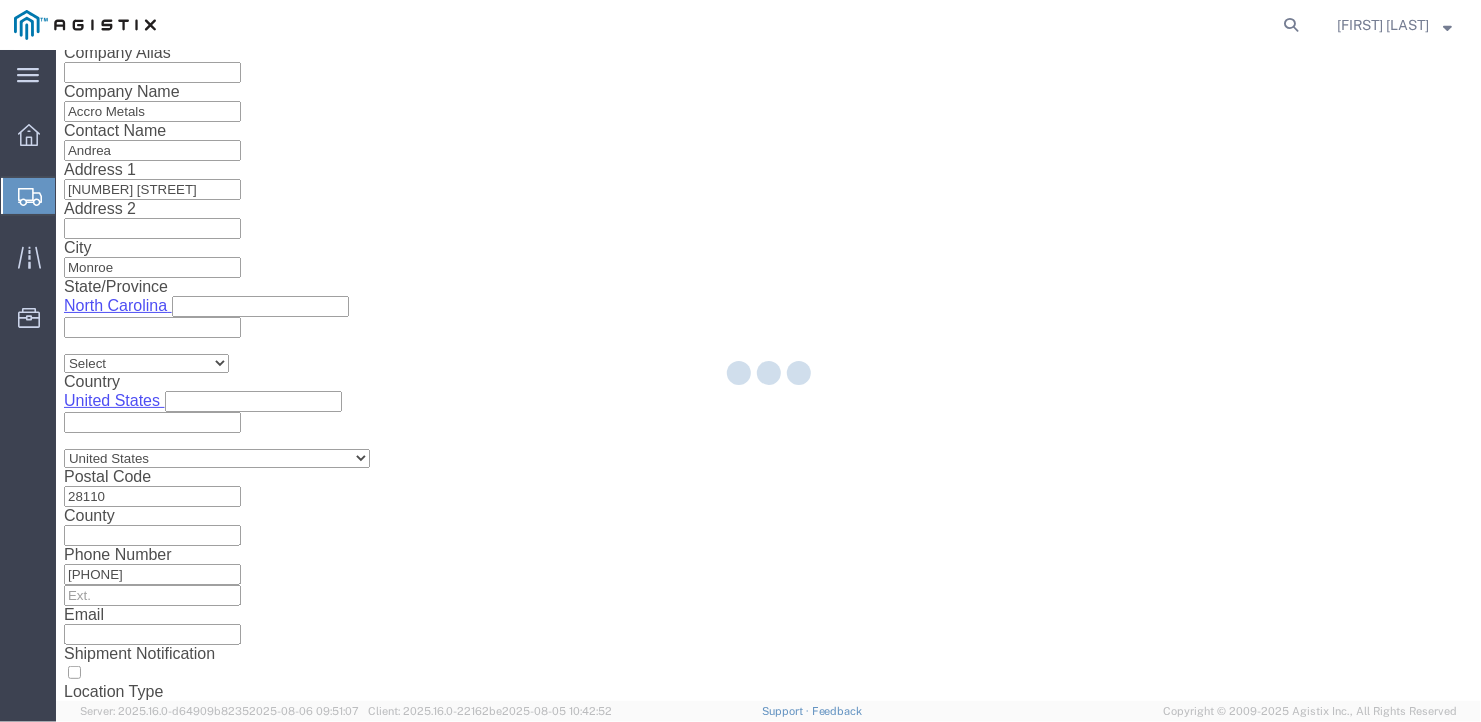 scroll, scrollTop: 23, scrollLeft: 0, axis: vertical 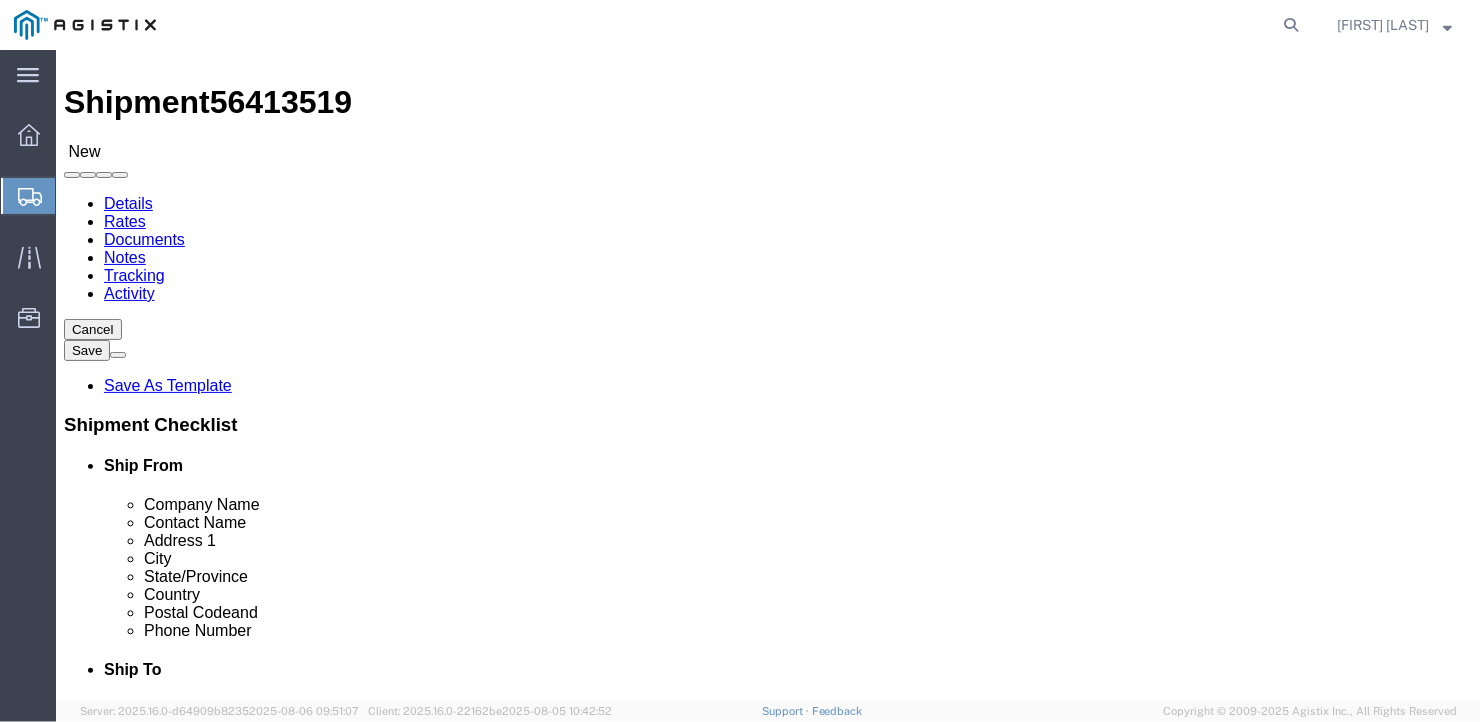 click on "Select Bale(s) Basket(s) Bolt(s) Bottle(s) Buckets Bulk Bundle(s) Can(s) Cardboard Box(es) Carton(s) Case(s) Cask(s) Crate(s) Crating Bid Required Cylinder(s) Drum(s) (Fiberboard) Drum(s) (Metal) Drum(s) (Plastic) Large Box Loose Agricultrural Product Medium Box Naked Cargo (UnPackaged) PAK Pail(s) Pallet(s) Oversized (Not Stackable) Pallet(s) Oversized (Stackable) Pallet(s) Standard (Not Stackable) Pallet(s) Standard (Stackable) Rack Roll(s) Skid(s) Slipsheet Small Box Tube Vendor Packaging Your Packaging" 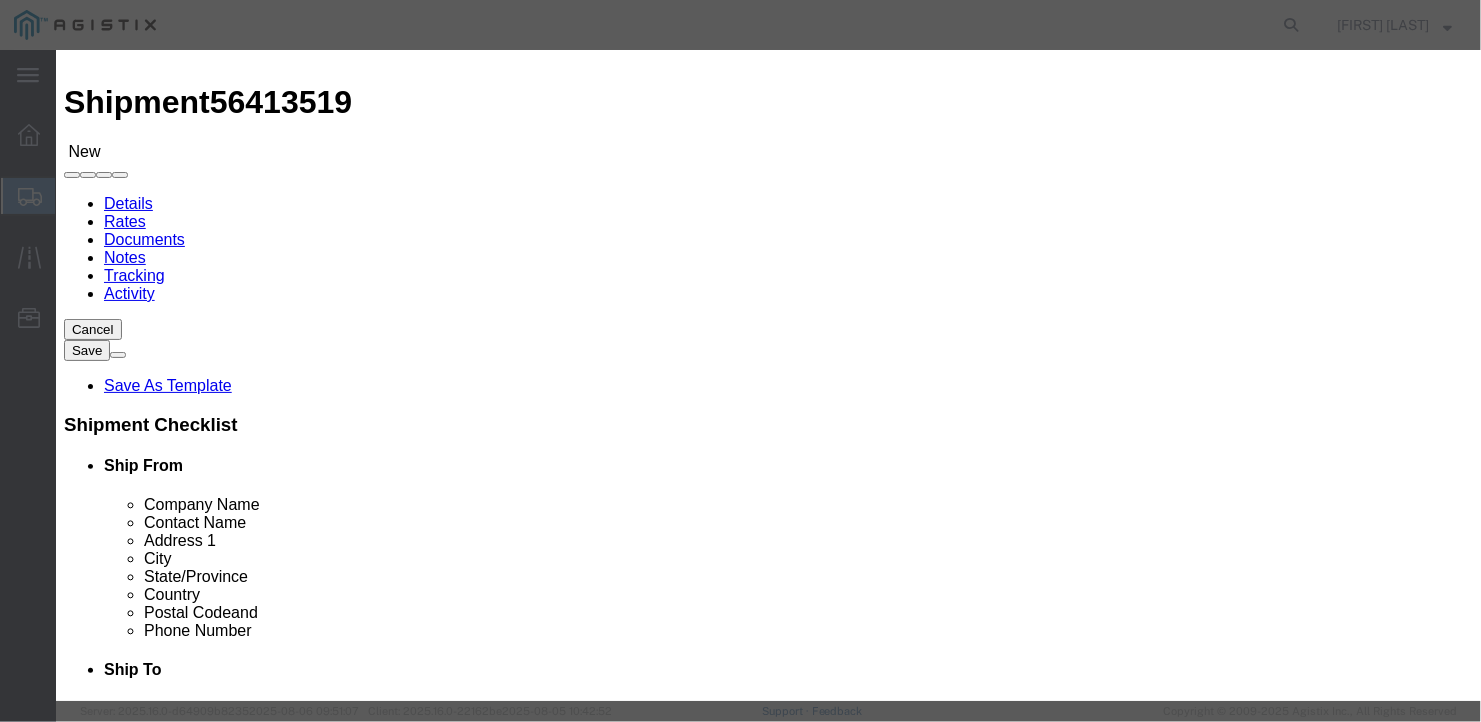 click 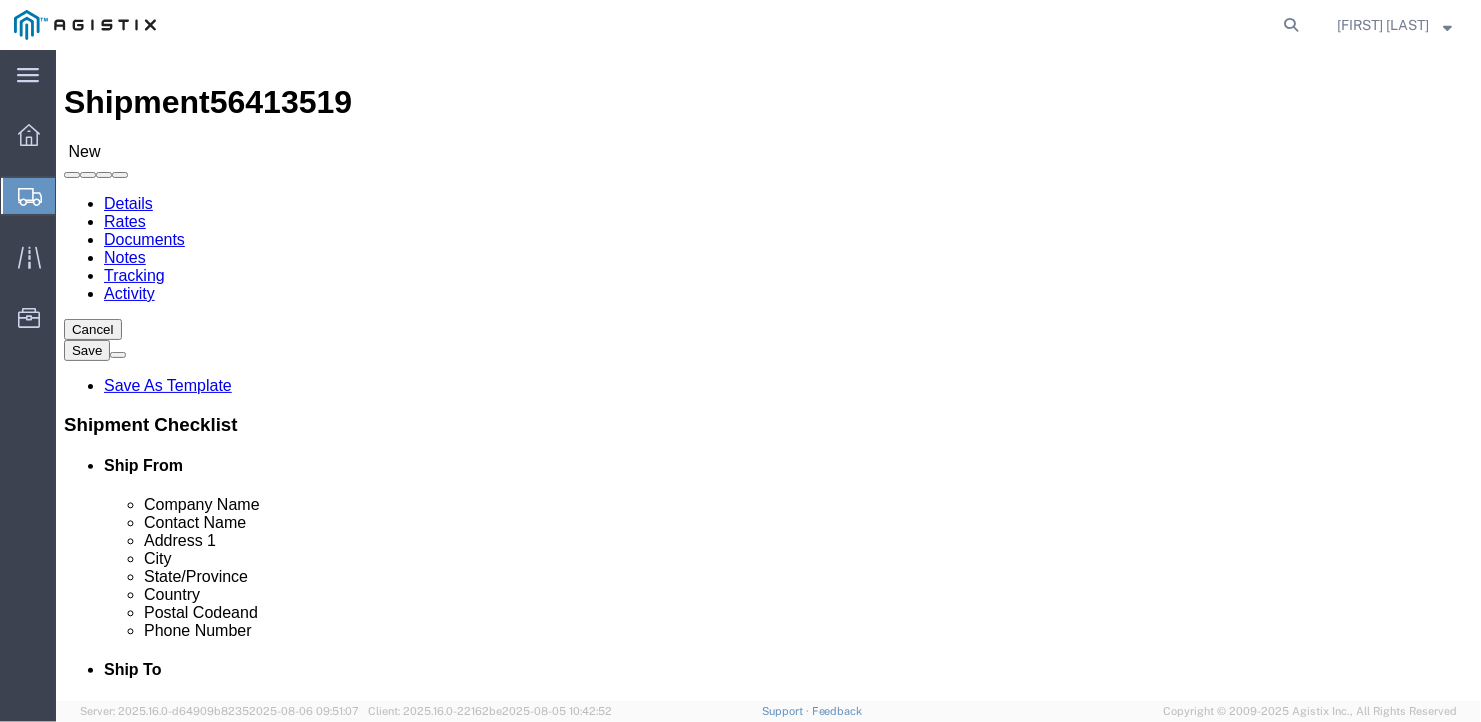 scroll, scrollTop: 223, scrollLeft: 0, axis: vertical 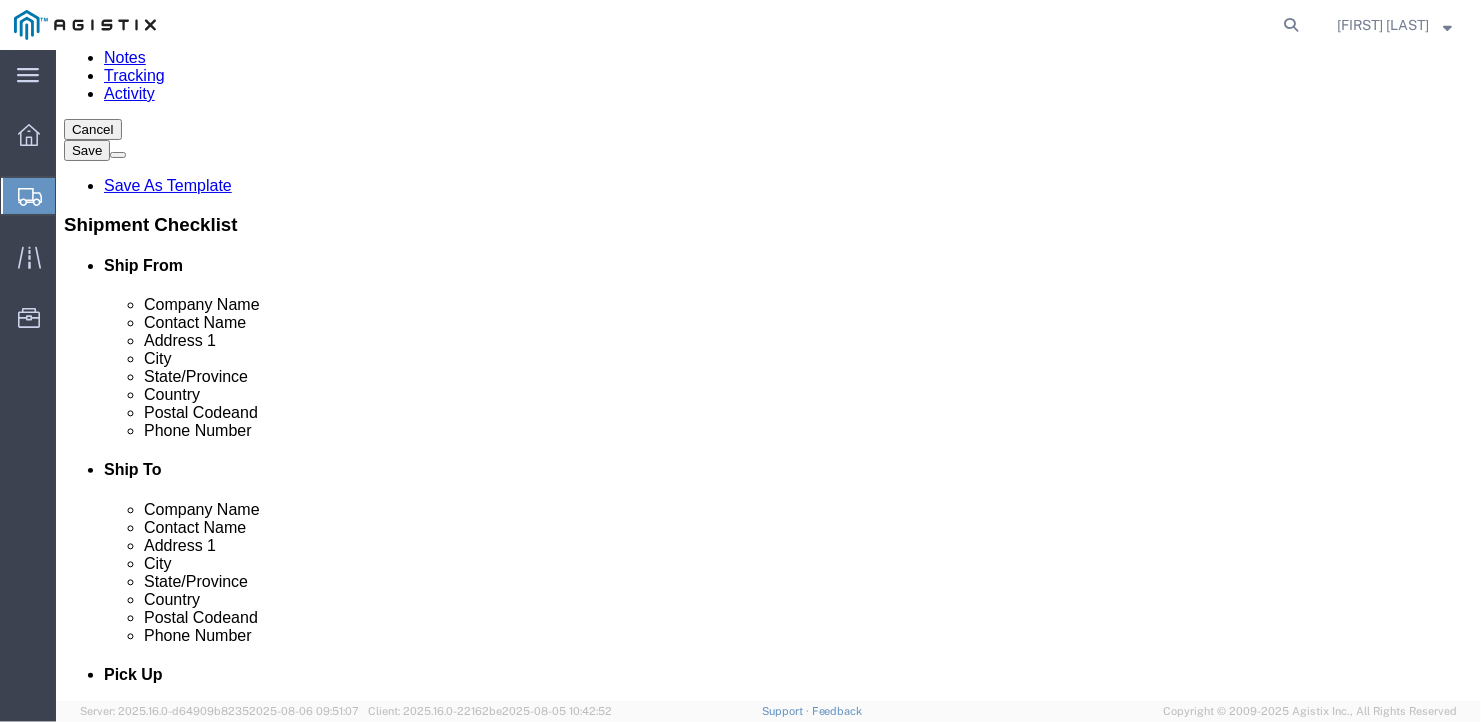 click on "Rate Shipment" 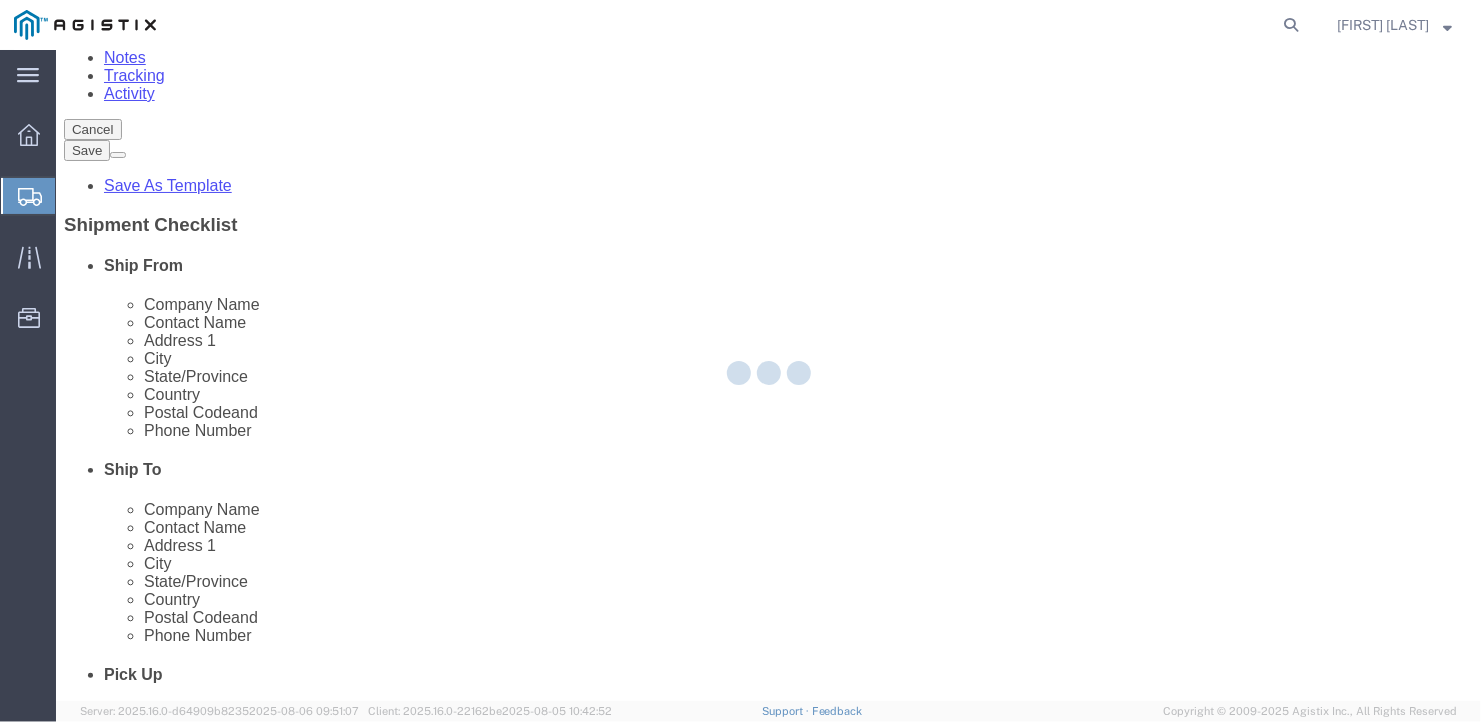 scroll, scrollTop: 0, scrollLeft: 0, axis: both 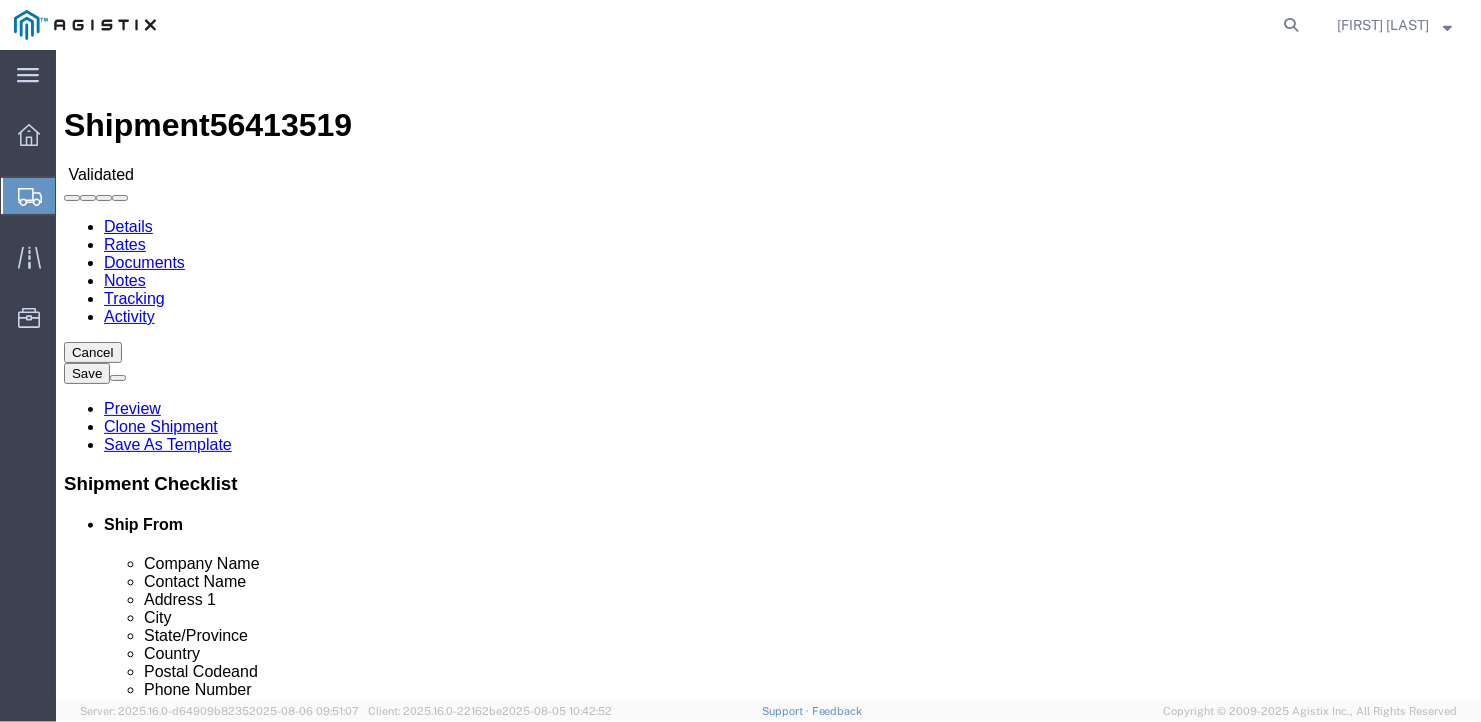 click on "Book Manually" at bounding box center [114, 1185] 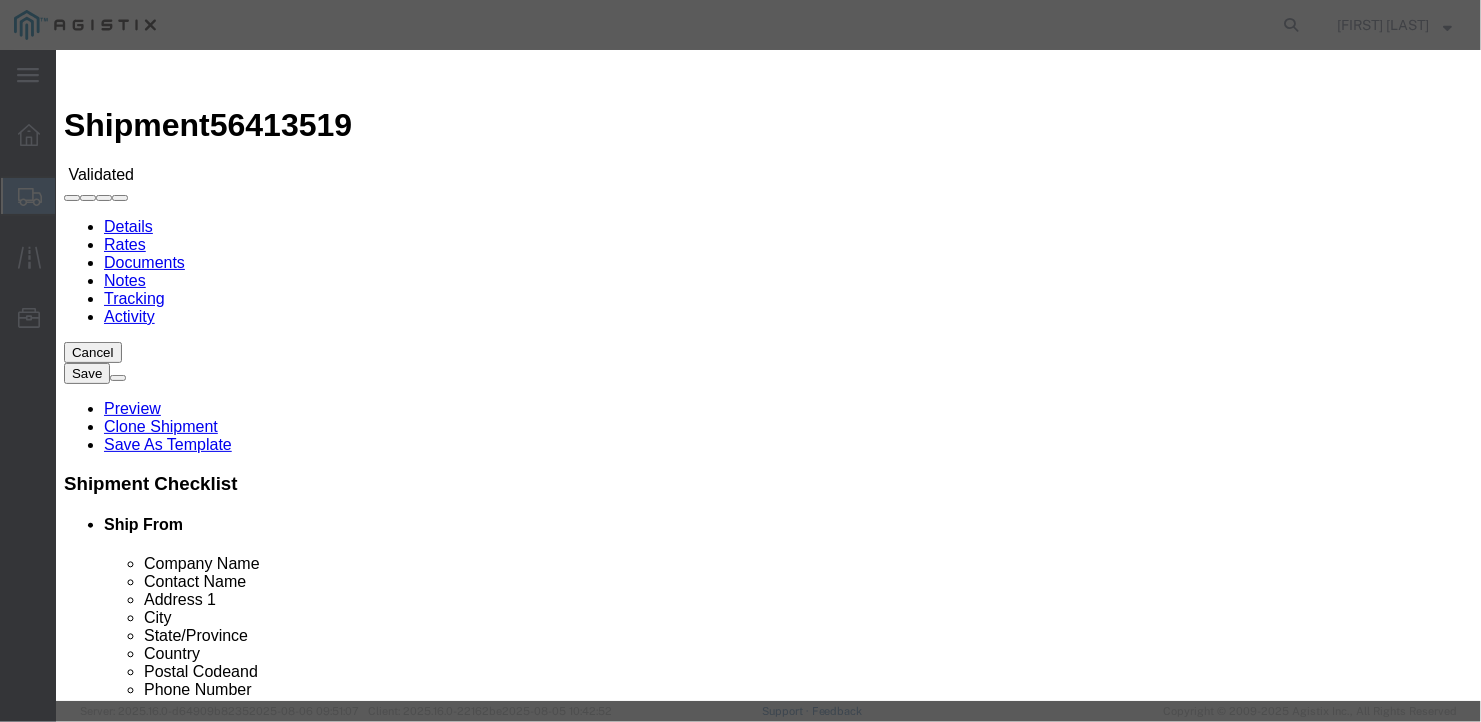 click on "Select LLP" at bounding box center (142, 1291) 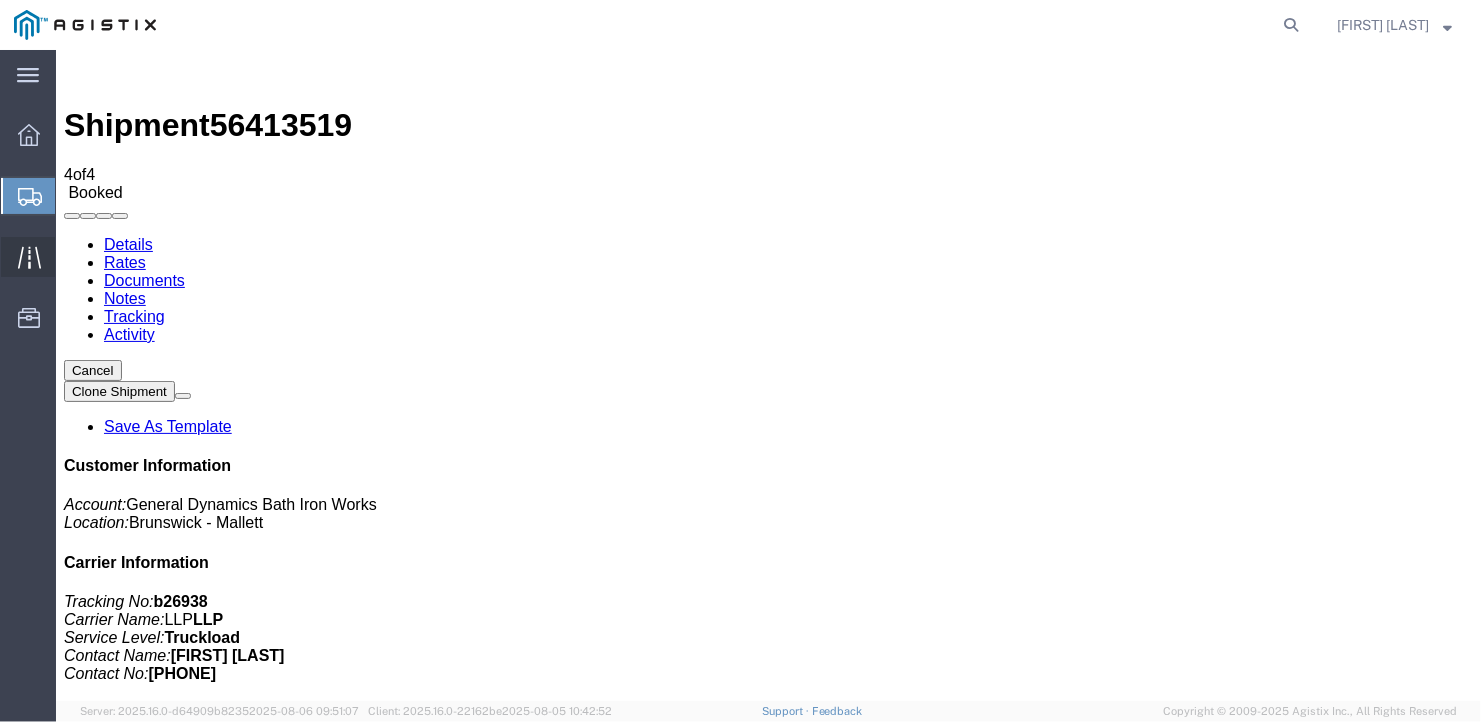 click 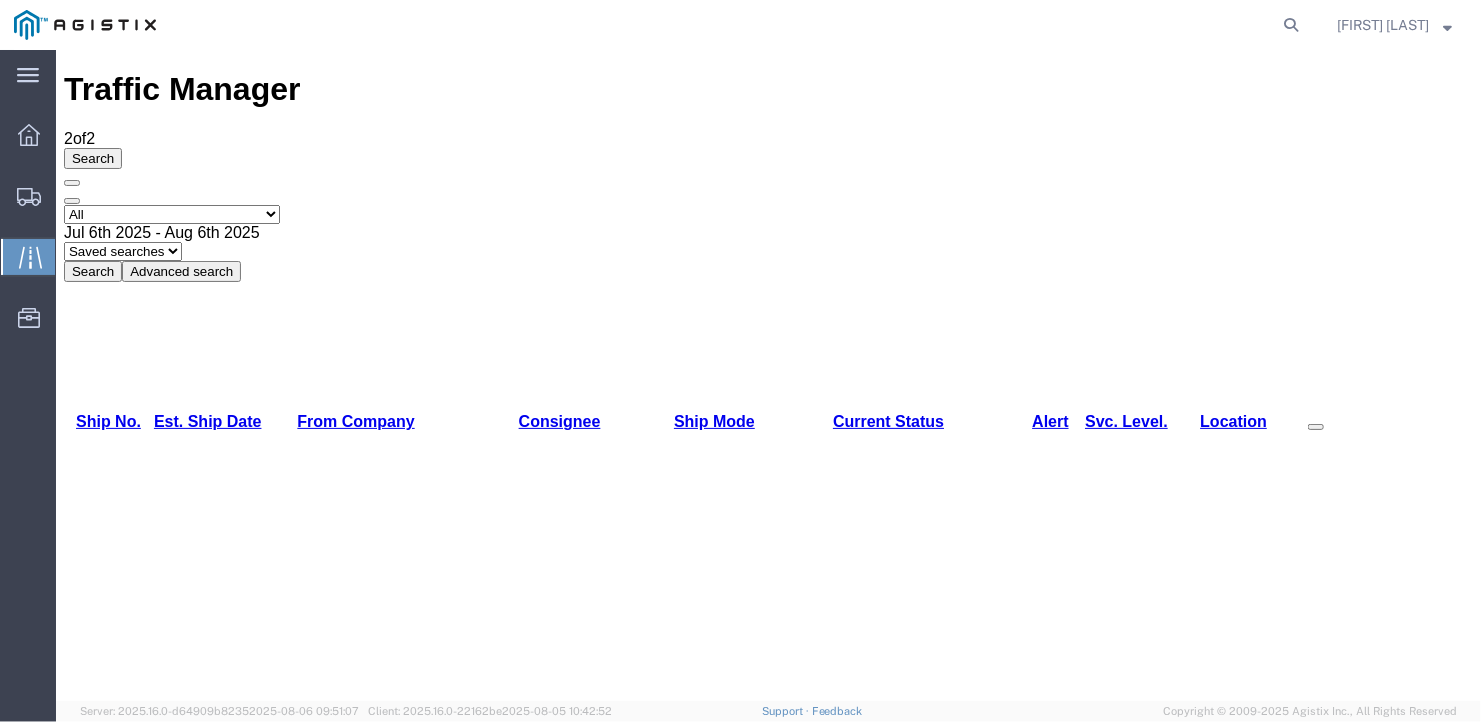 click on "Print Detail" at bounding box center [1424, 934] 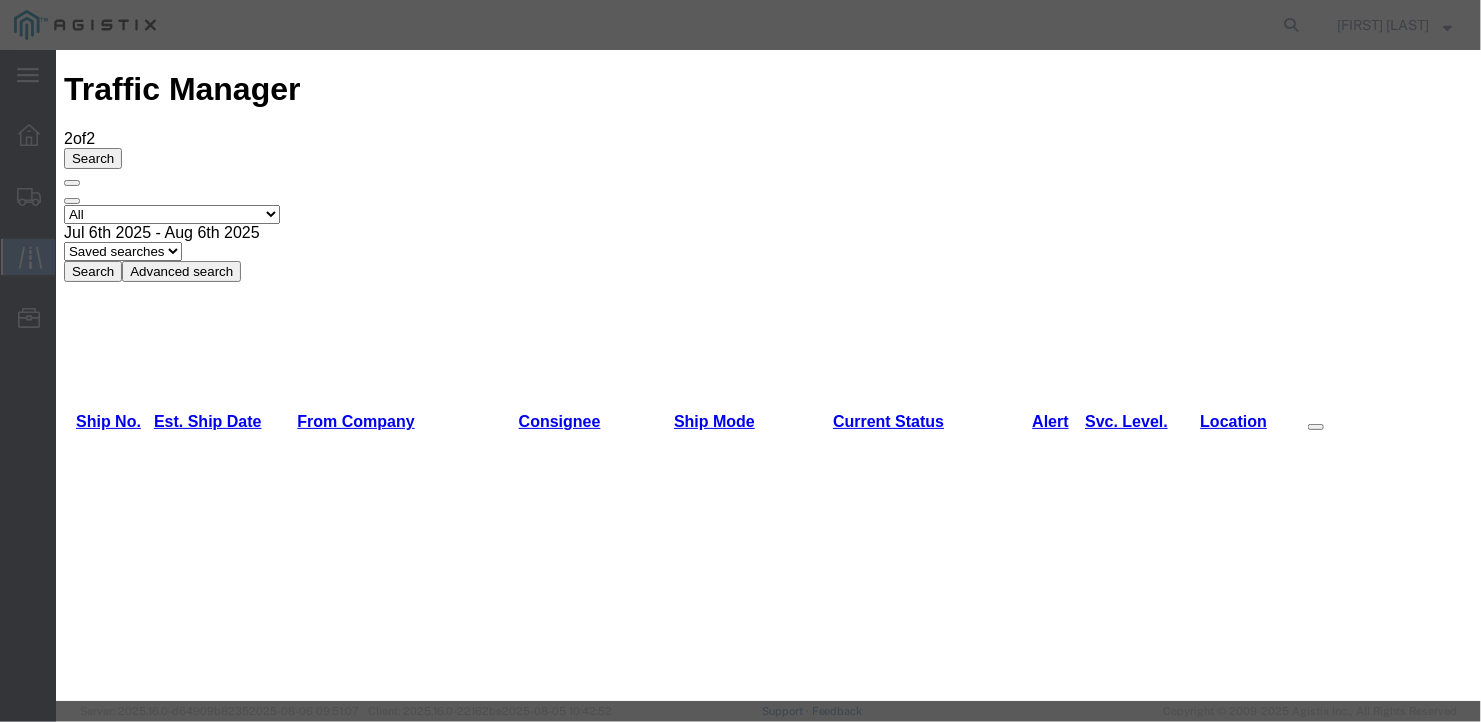 type on "08/06/2025" 